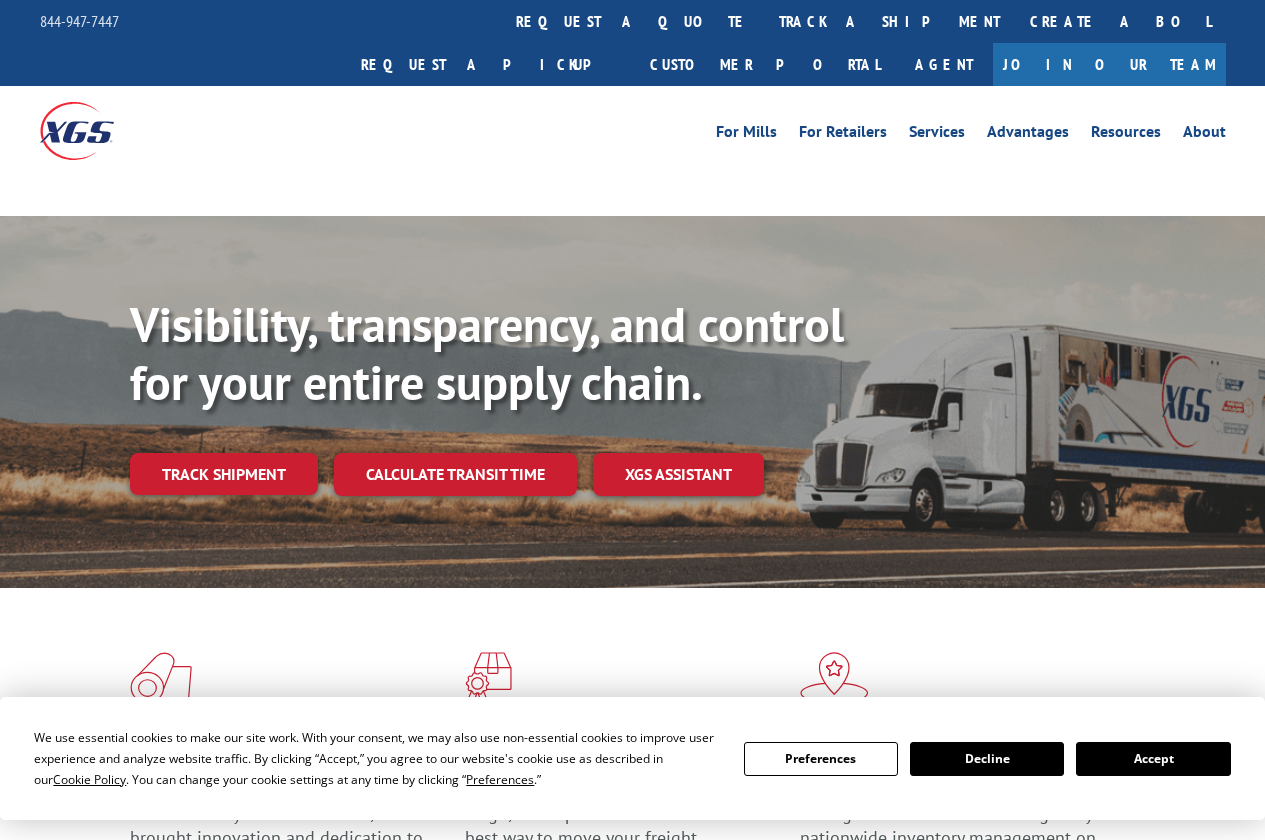 scroll, scrollTop: 0, scrollLeft: 0, axis: both 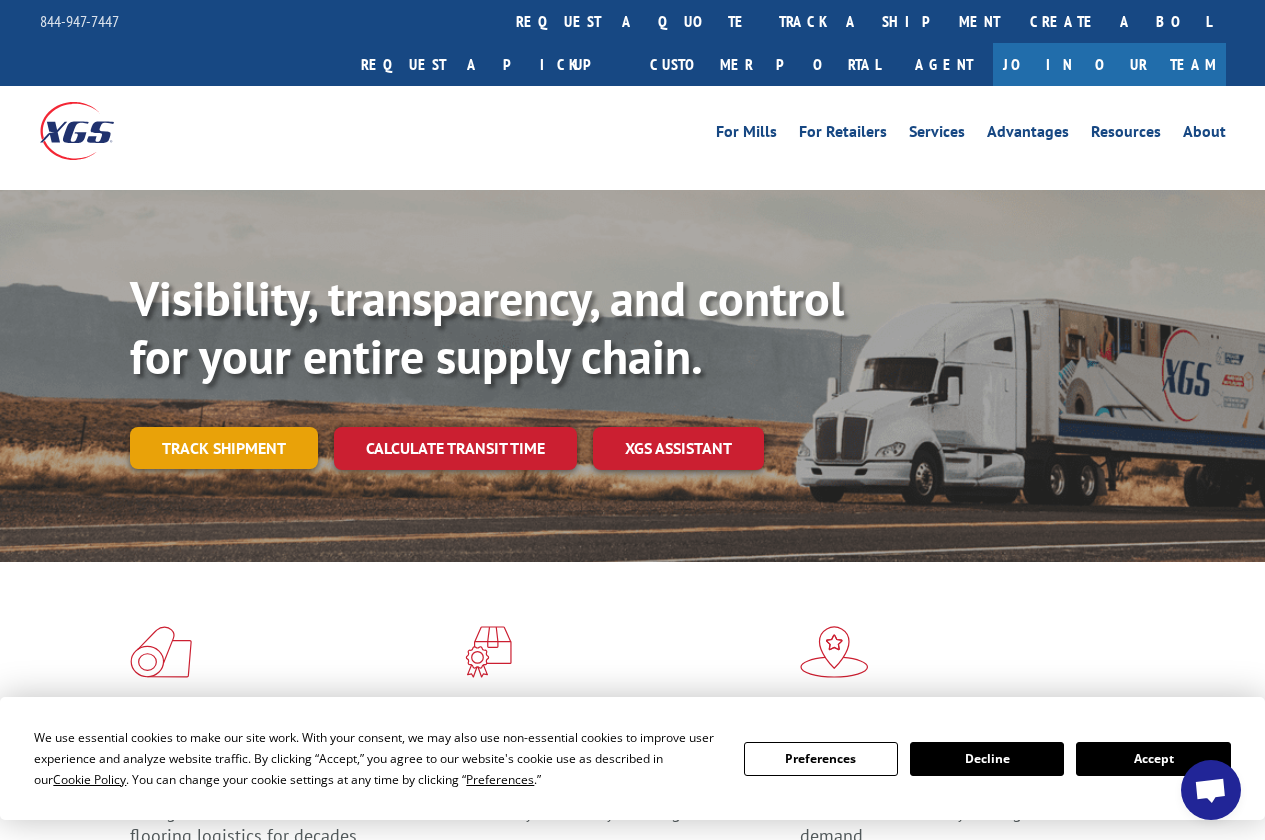 click on "Visibility, transparency, and control for your entire supply chain.
Track shipment
Calculate transit time
XGS ASSISTANT" at bounding box center [632, 395] 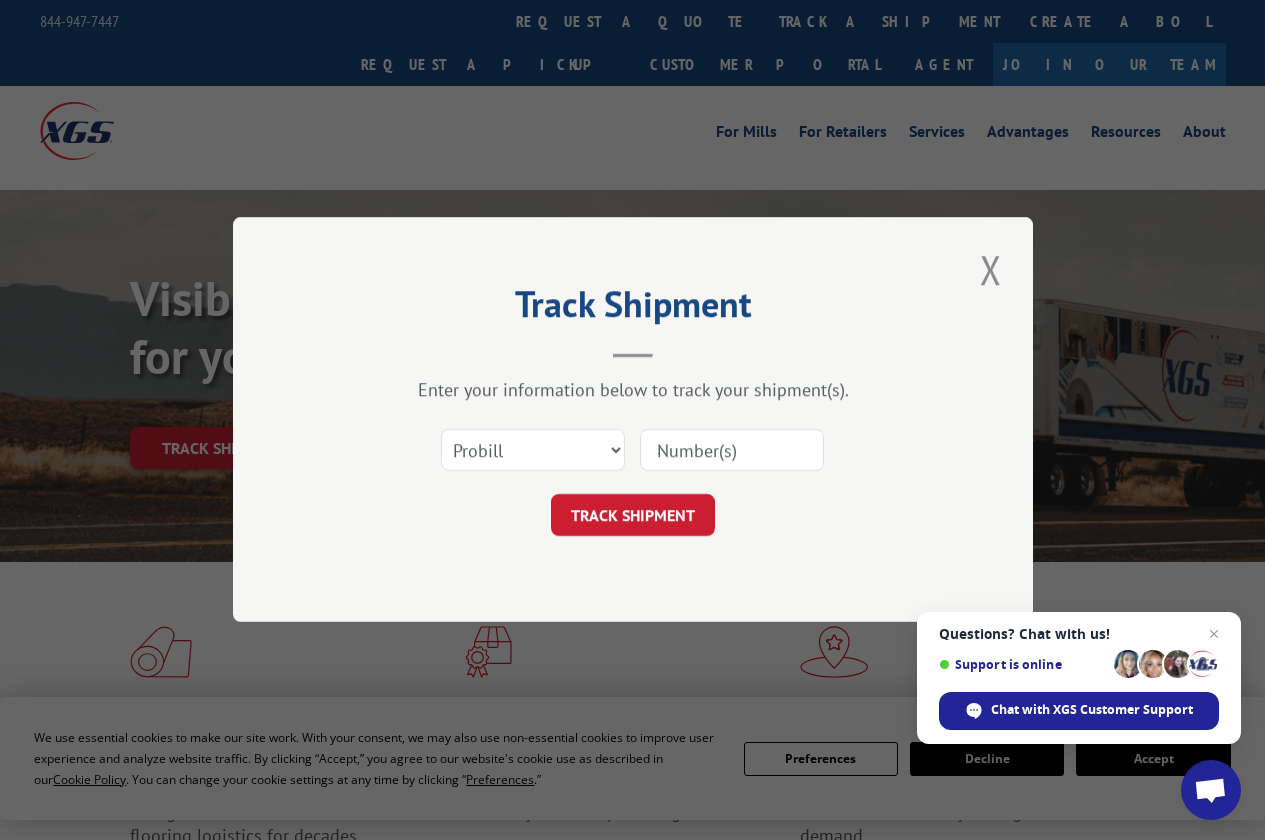 click at bounding box center (732, 451) 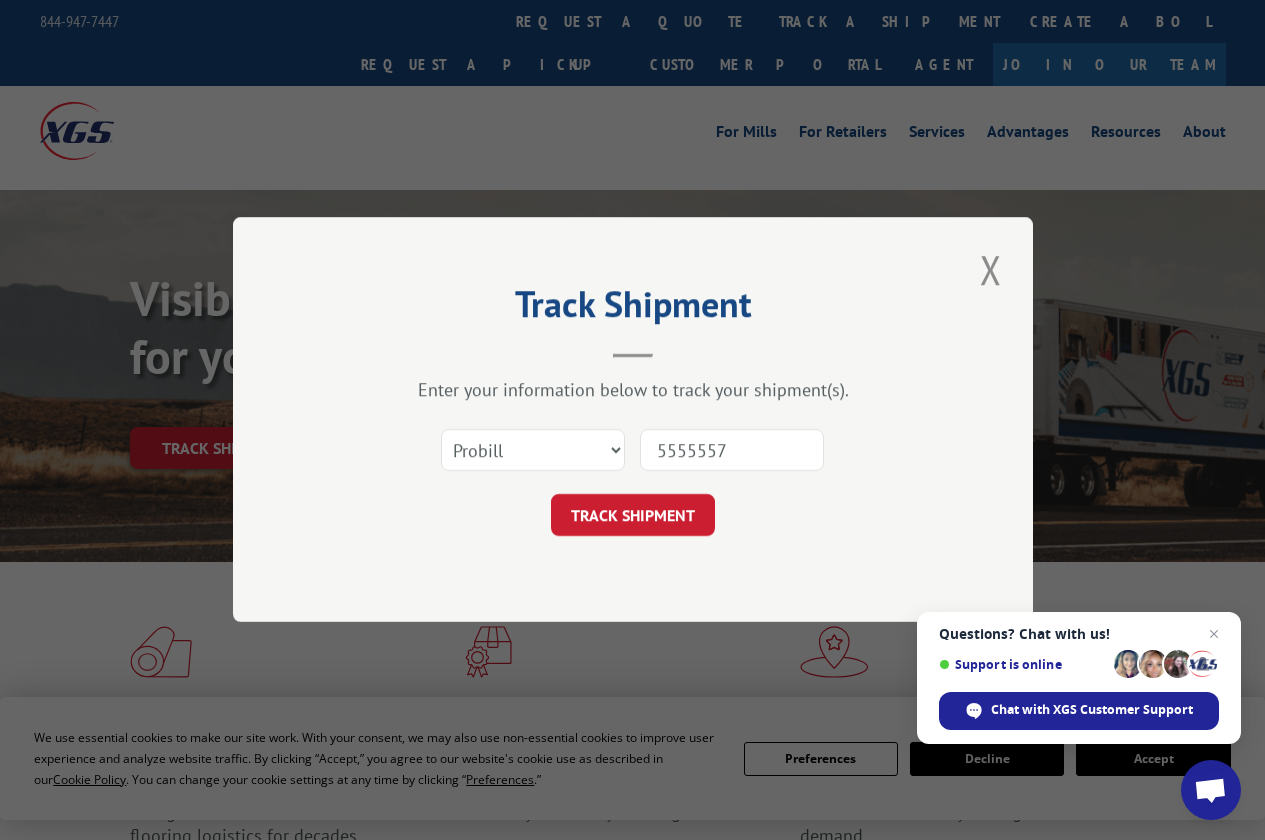type on "5555557" 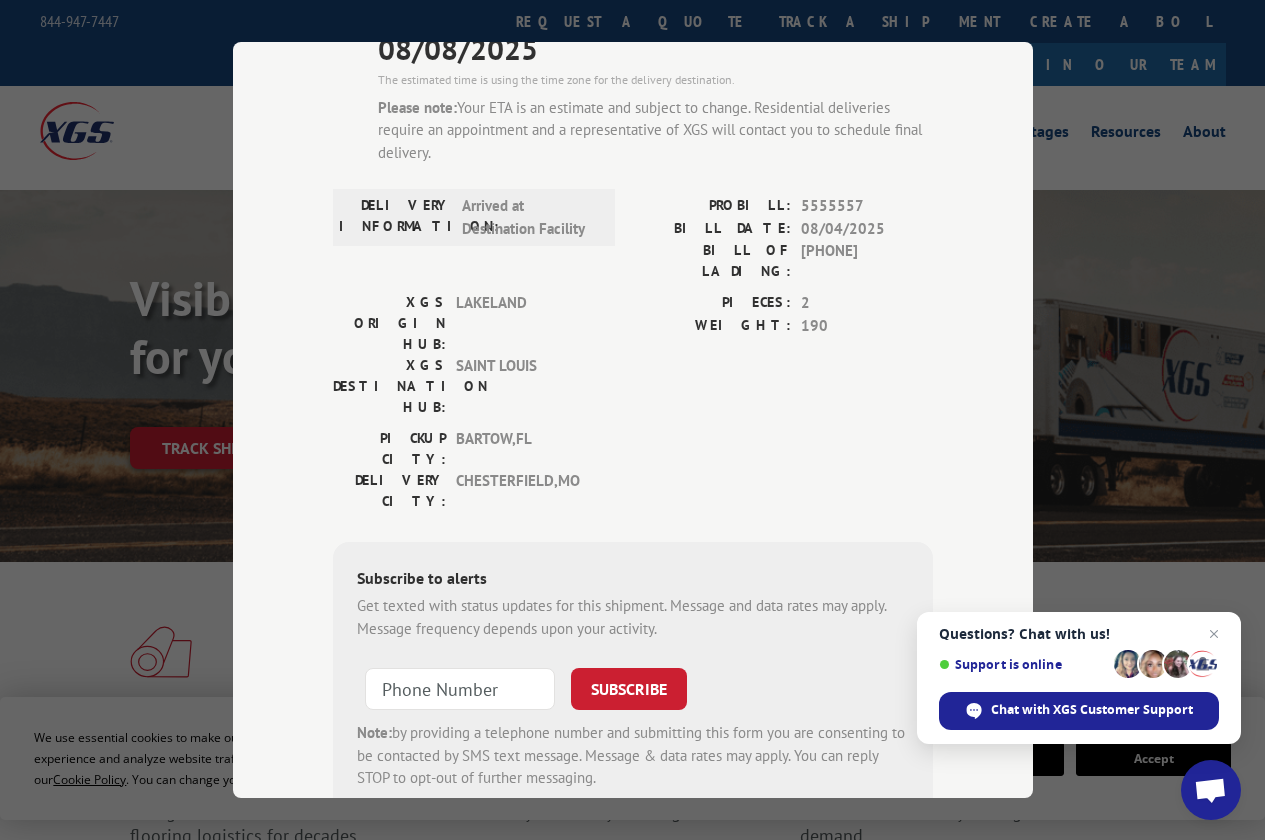 scroll, scrollTop: 222, scrollLeft: 0, axis: vertical 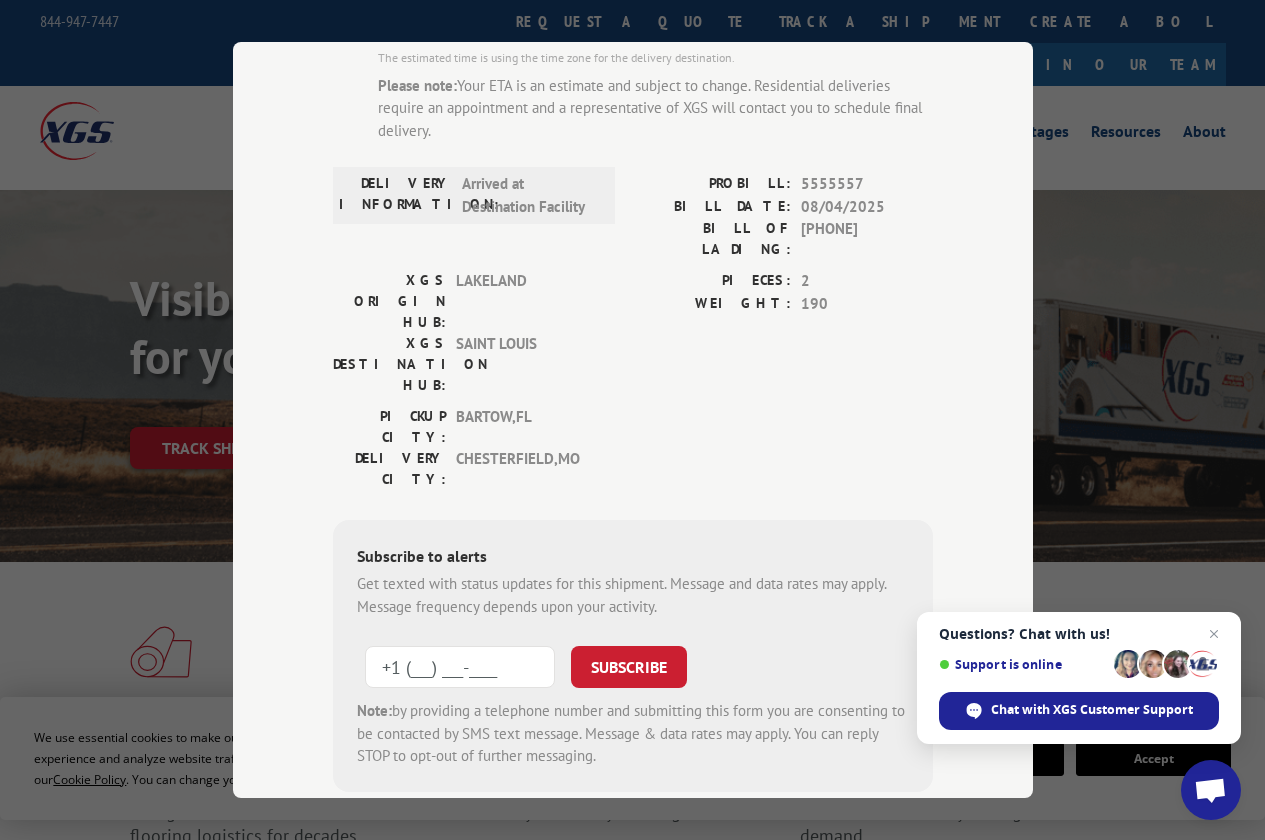 click on "+1 (___) ___-____" at bounding box center [460, 667] 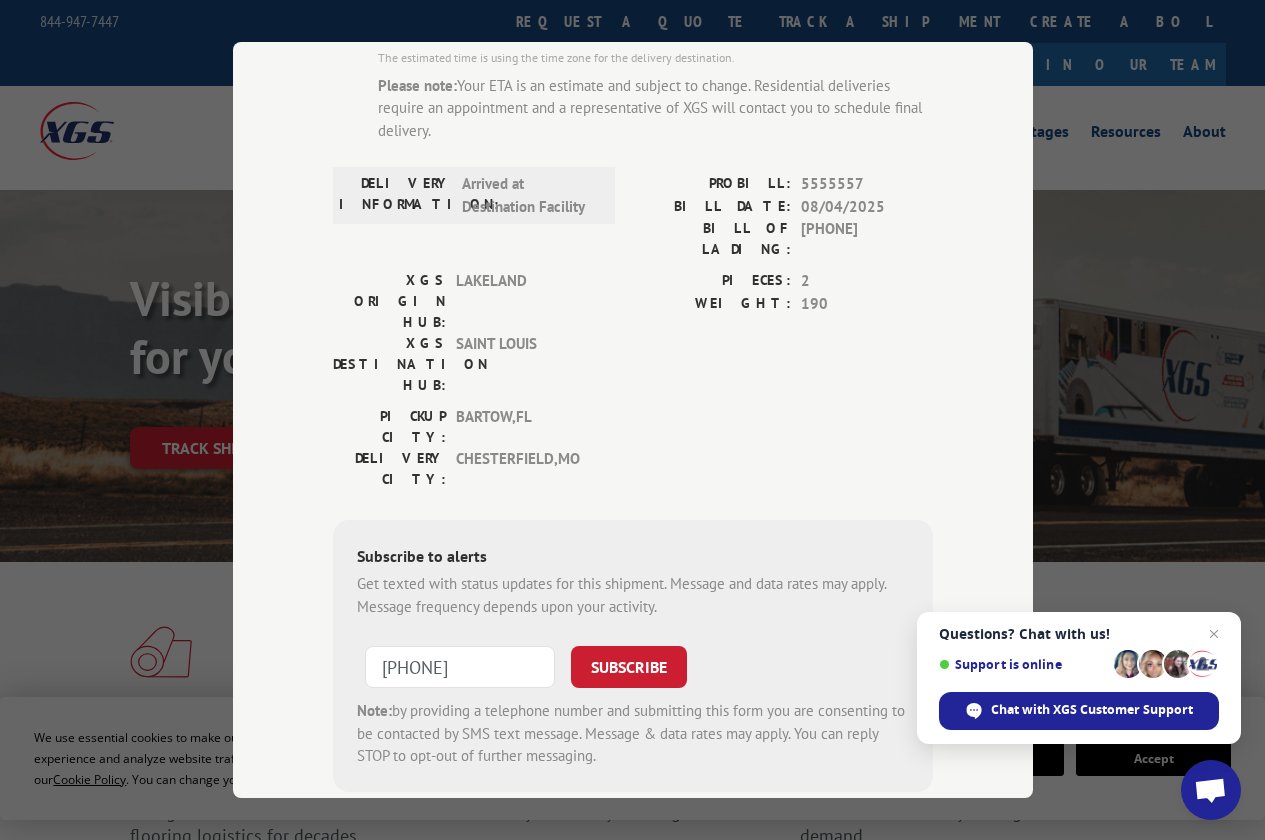 type on "+1 (169) 445-57__" 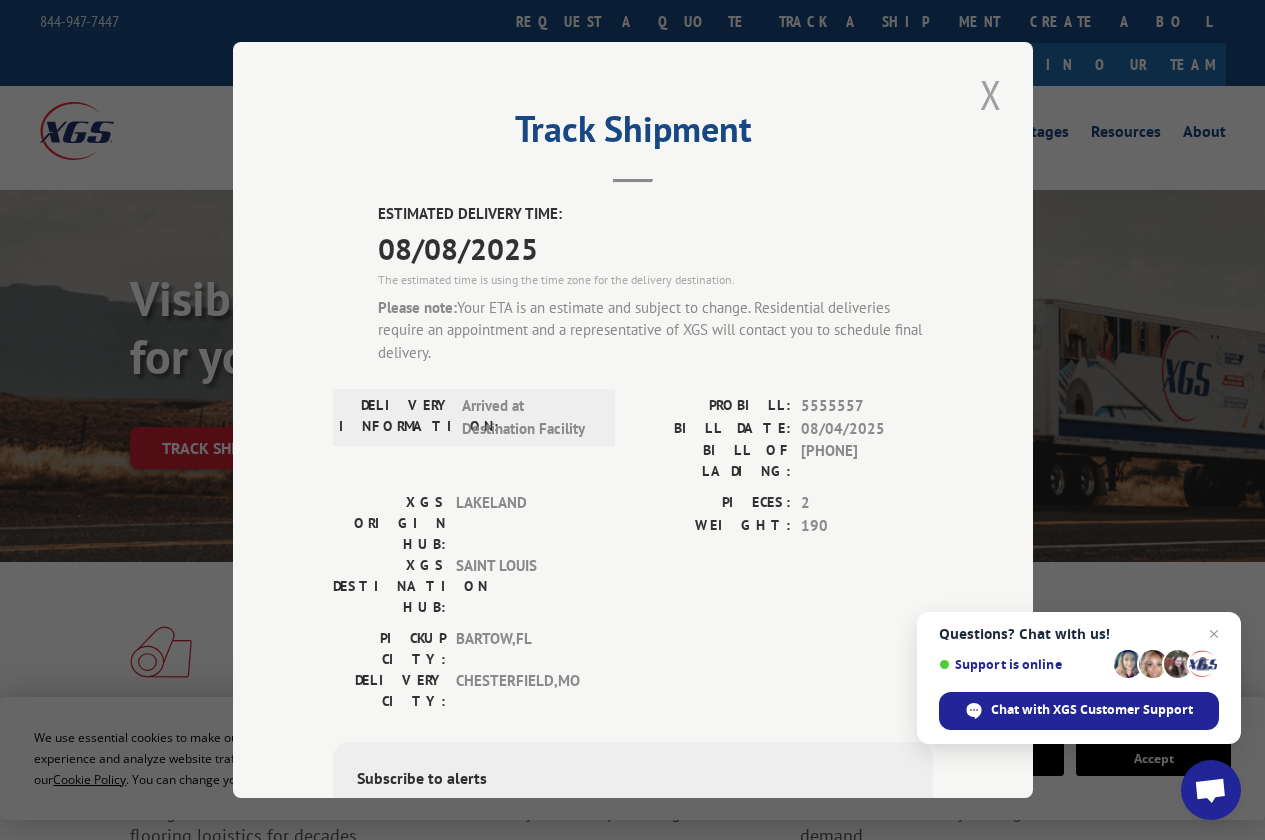 click at bounding box center [991, 94] 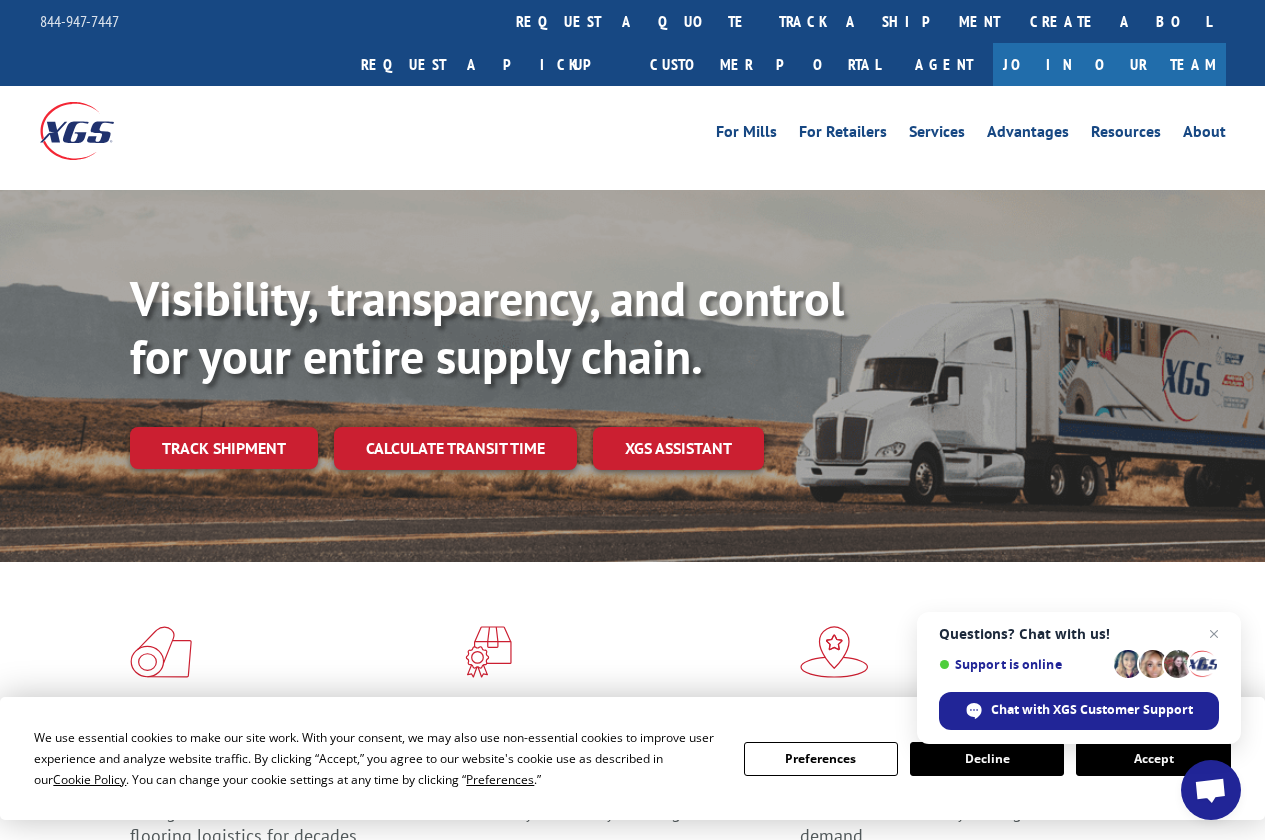 click on "Track shipment" at bounding box center [224, 448] 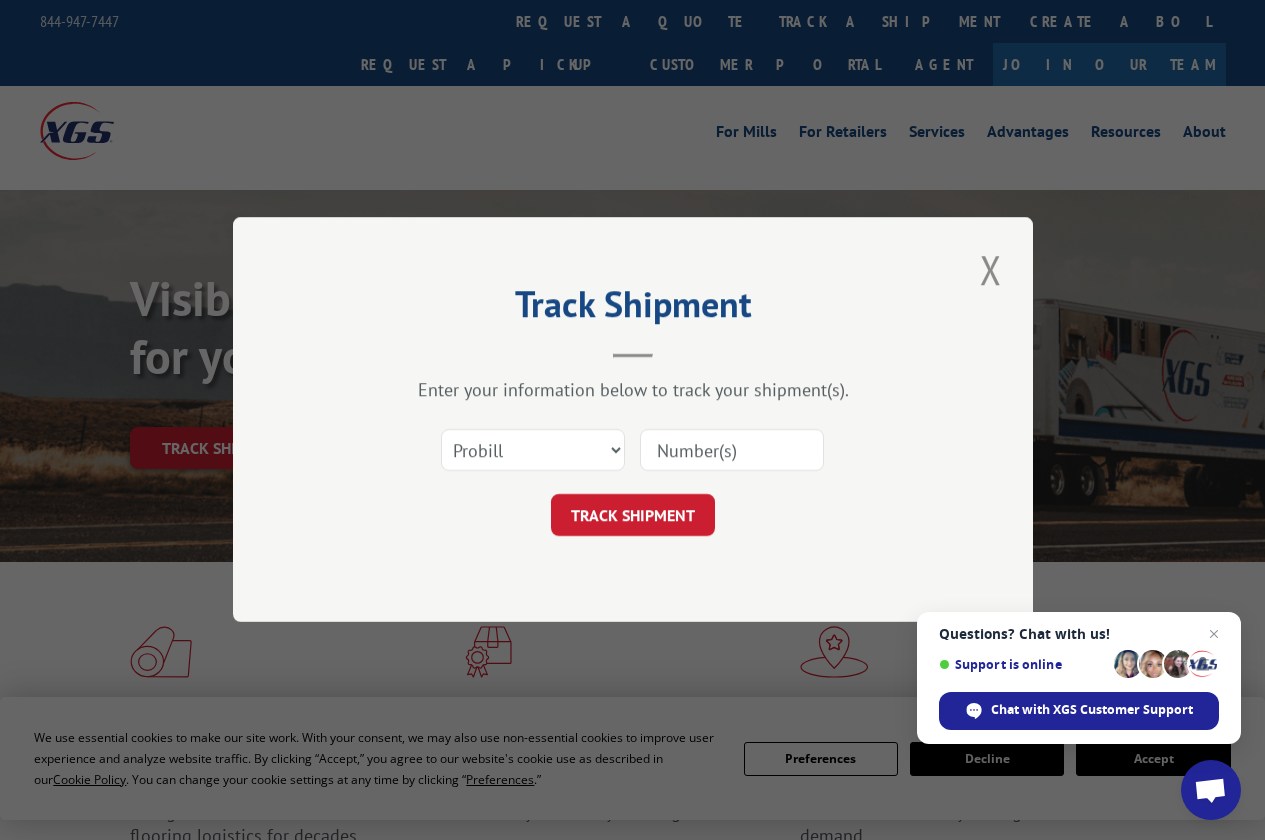 click at bounding box center (732, 451) 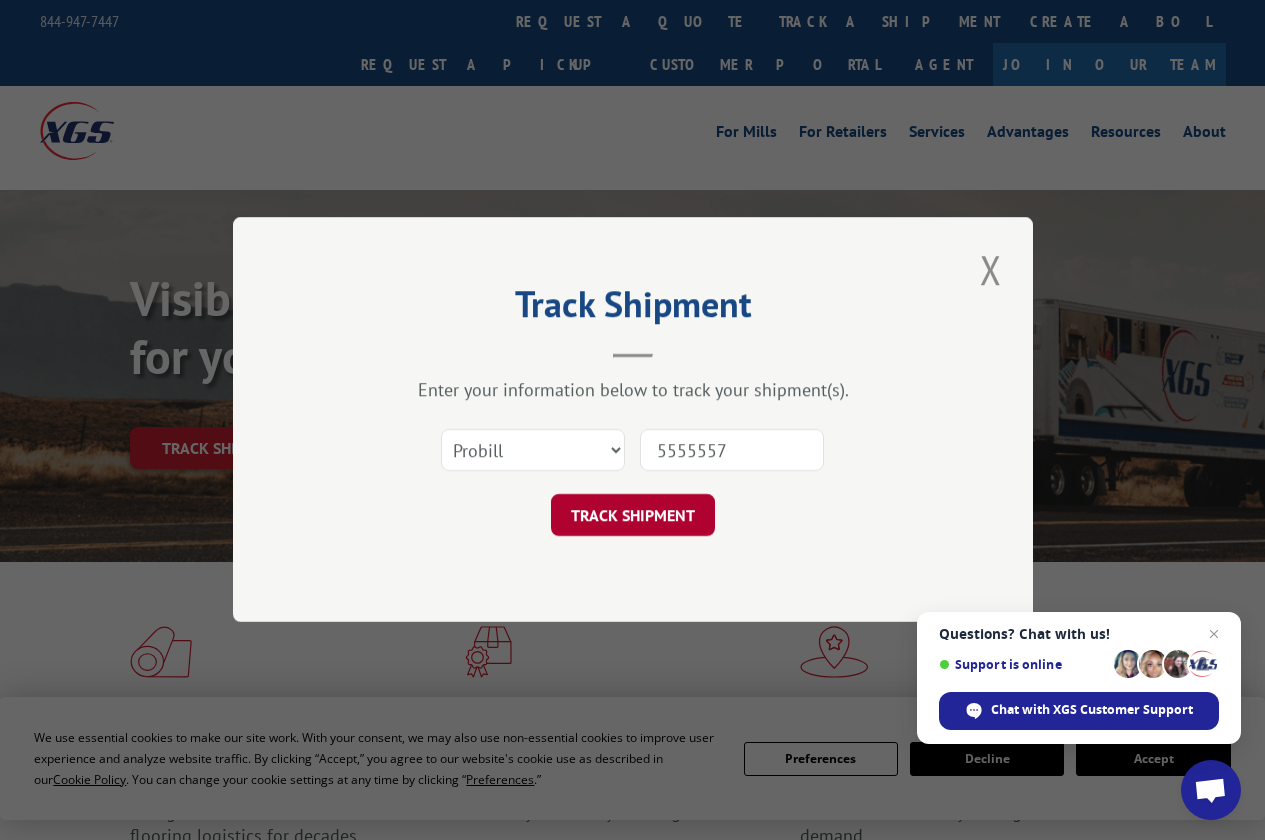 type on "16944557" 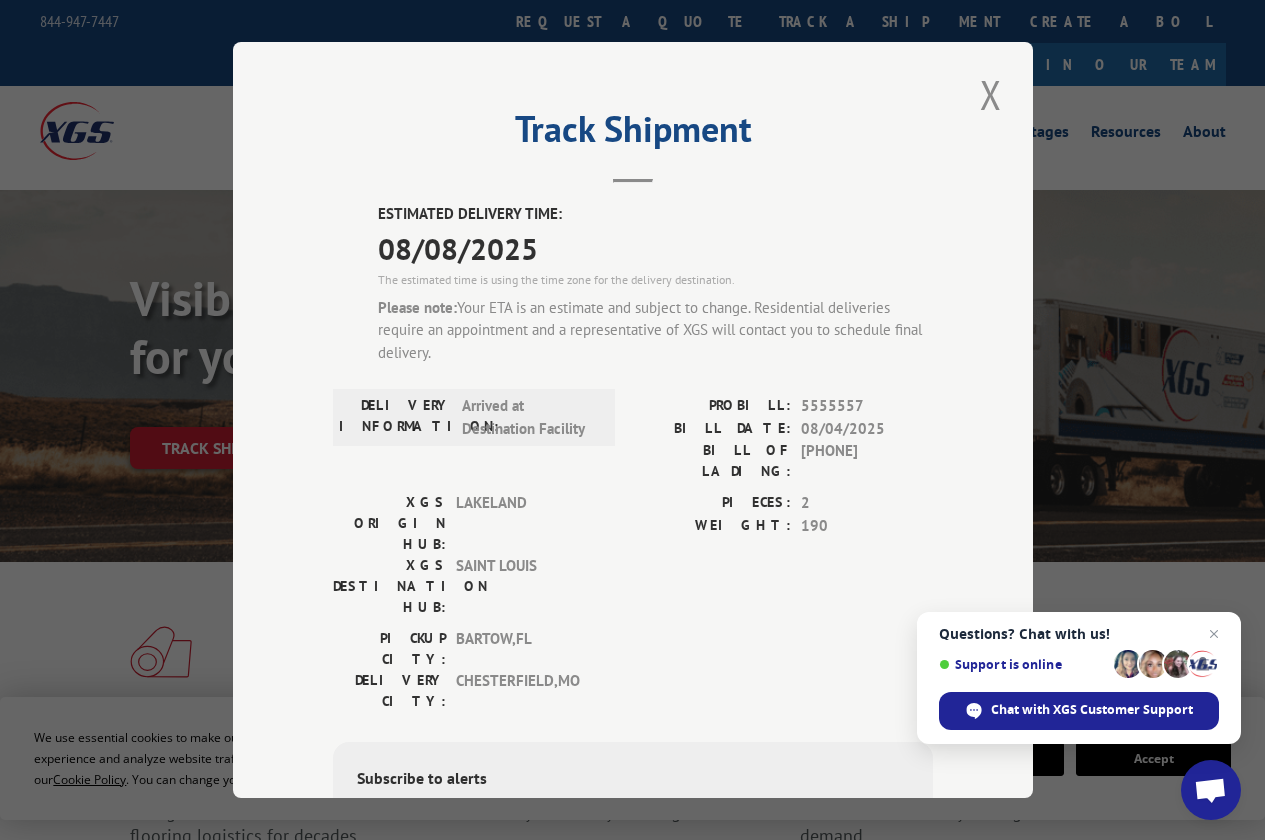scroll, scrollTop: 200, scrollLeft: 0, axis: vertical 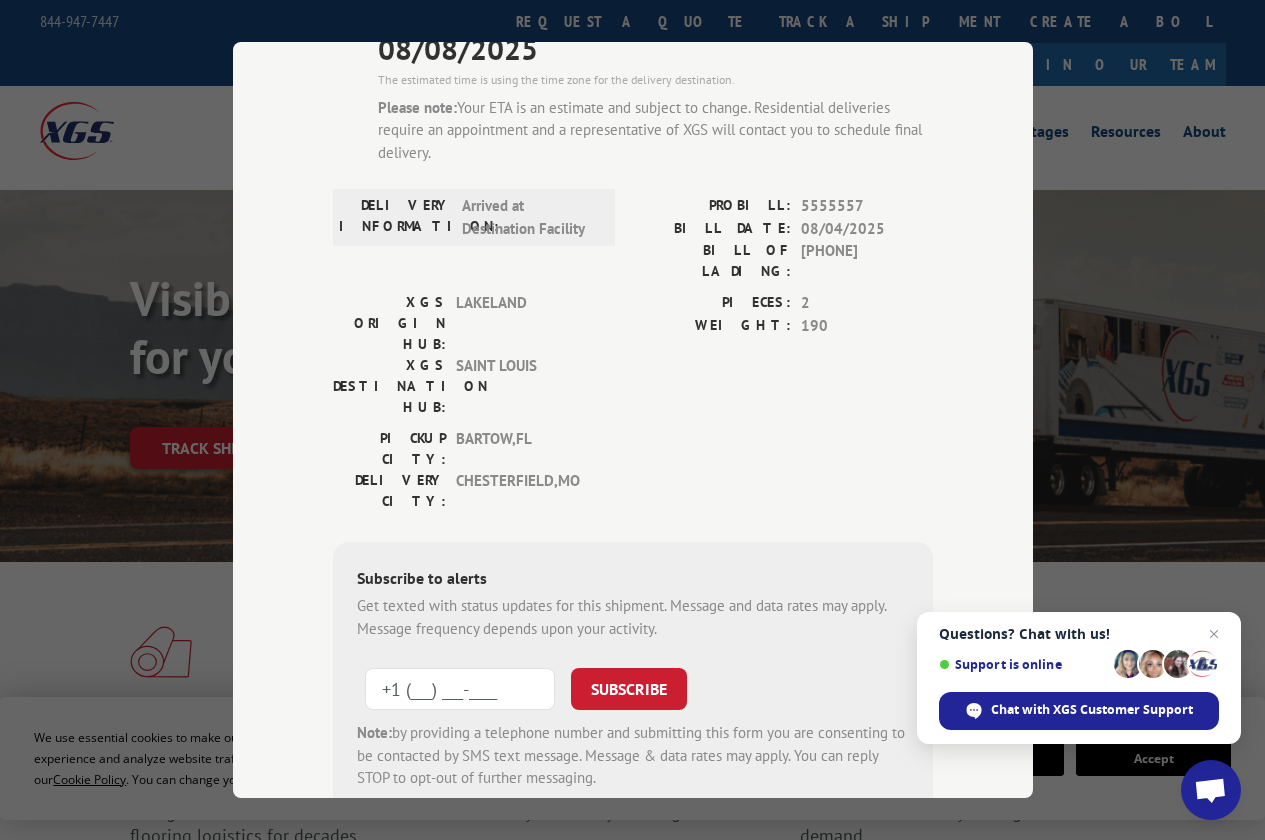 click on "+1 (___) ___-____" at bounding box center (460, 689) 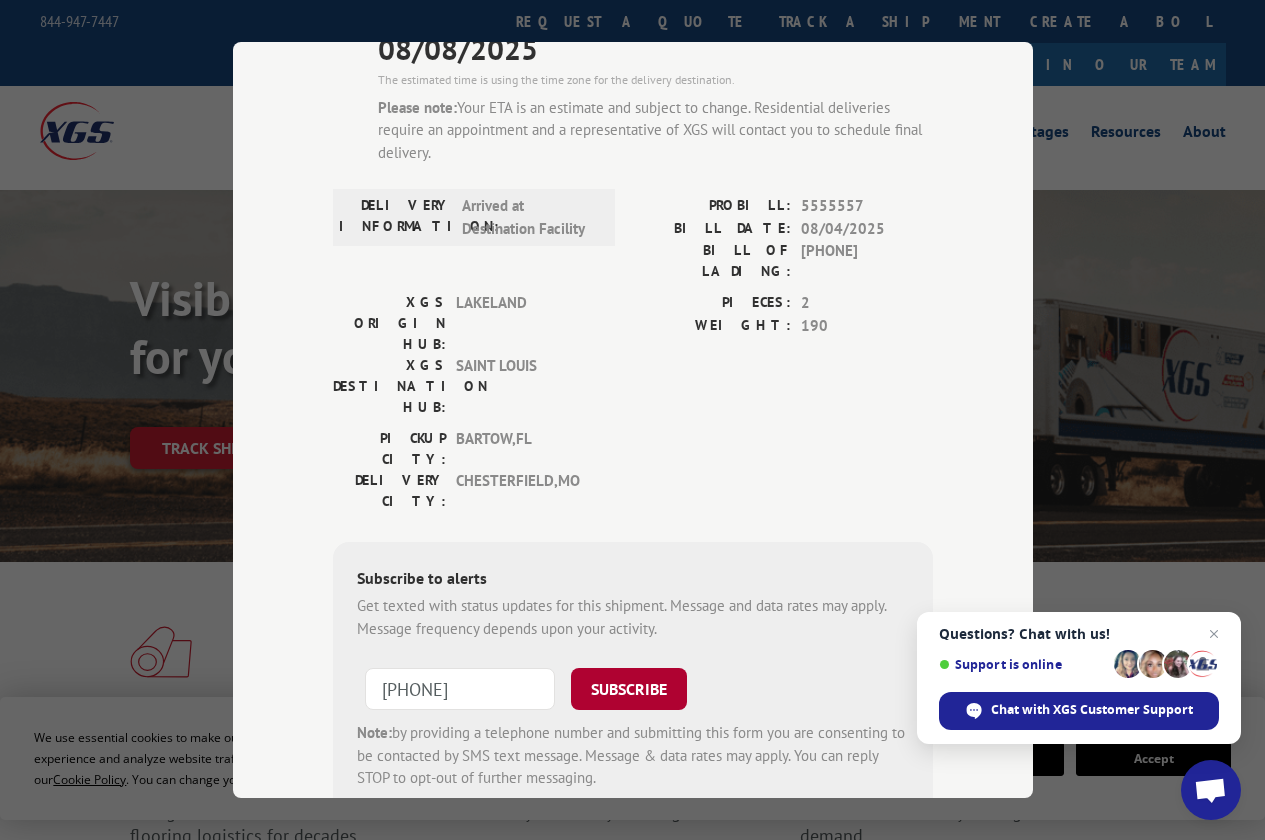 type on "+1 (636) 458-2217" 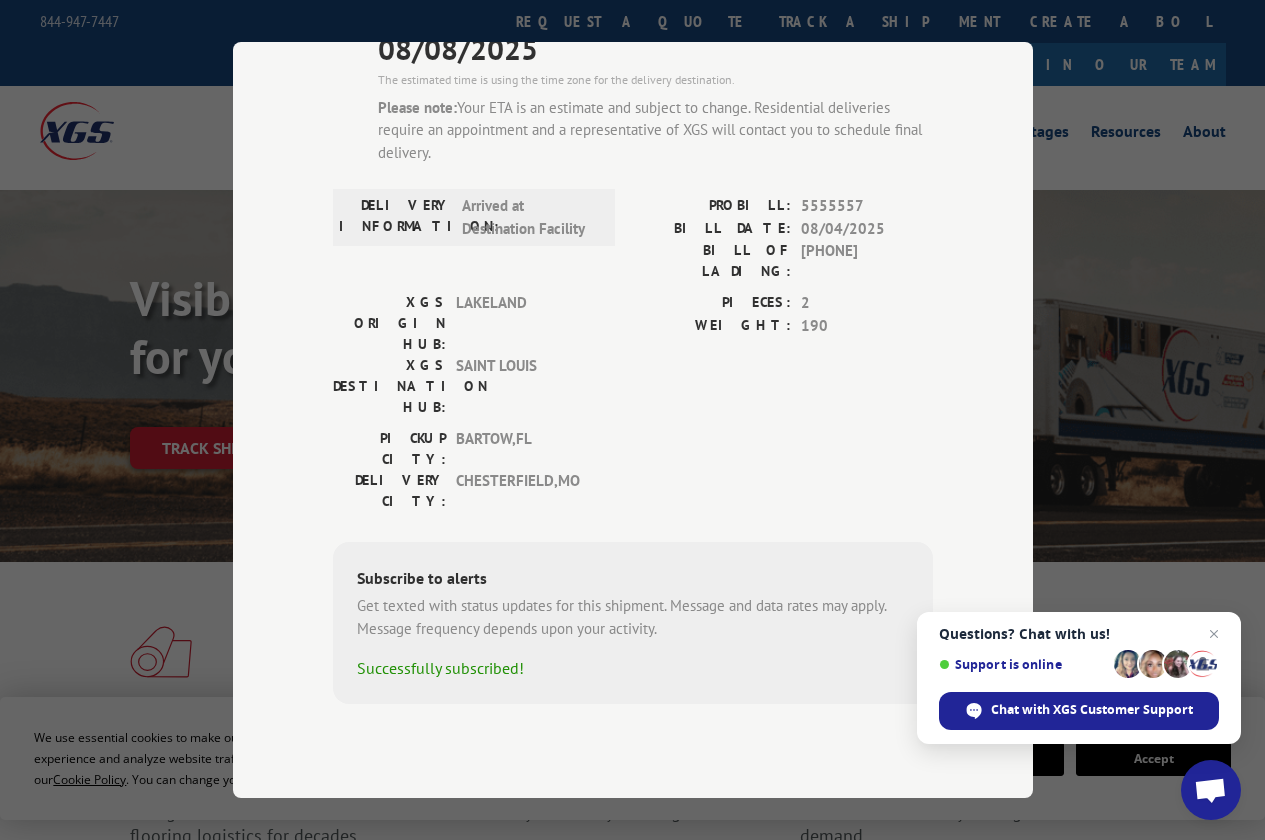 scroll, scrollTop: 112, scrollLeft: 0, axis: vertical 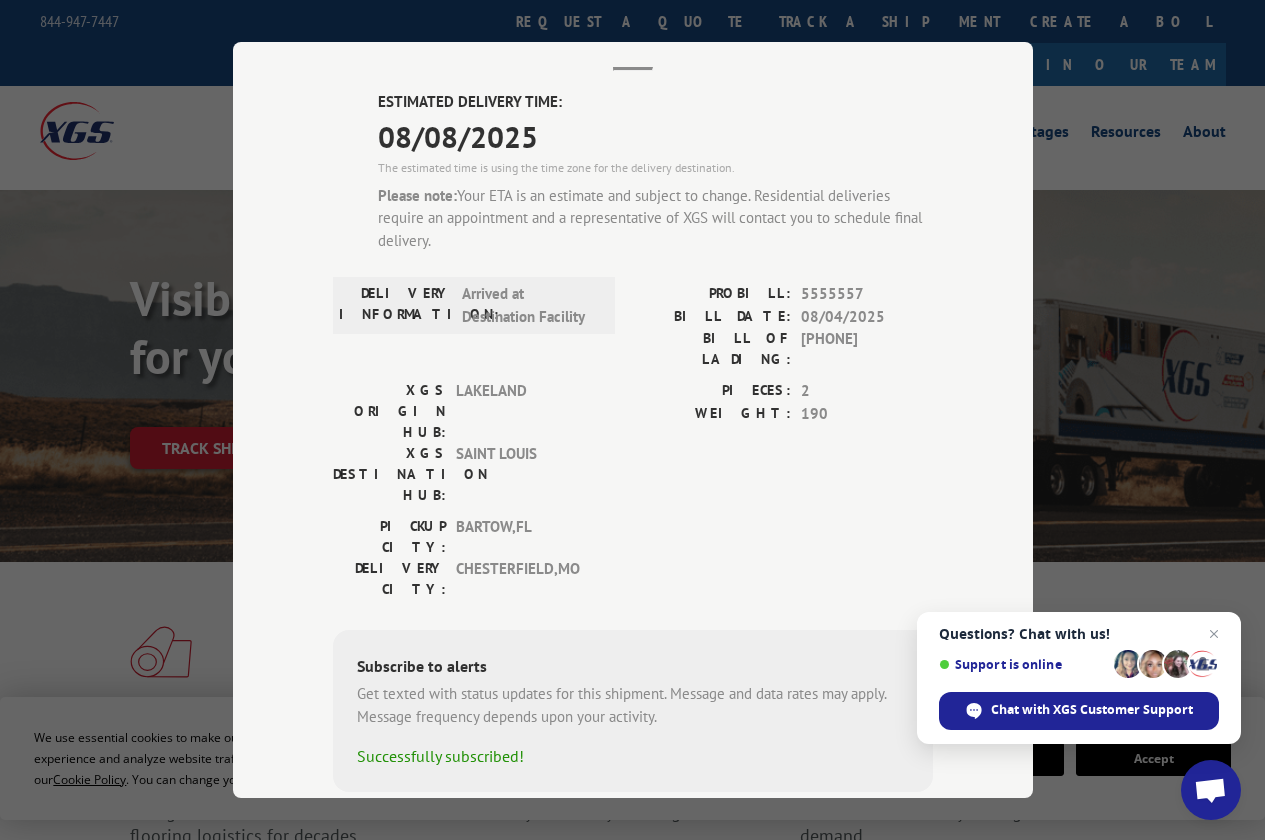 drag, startPoint x: 481, startPoint y: 189, endPoint x: 741, endPoint y: 244, distance: 265.75363 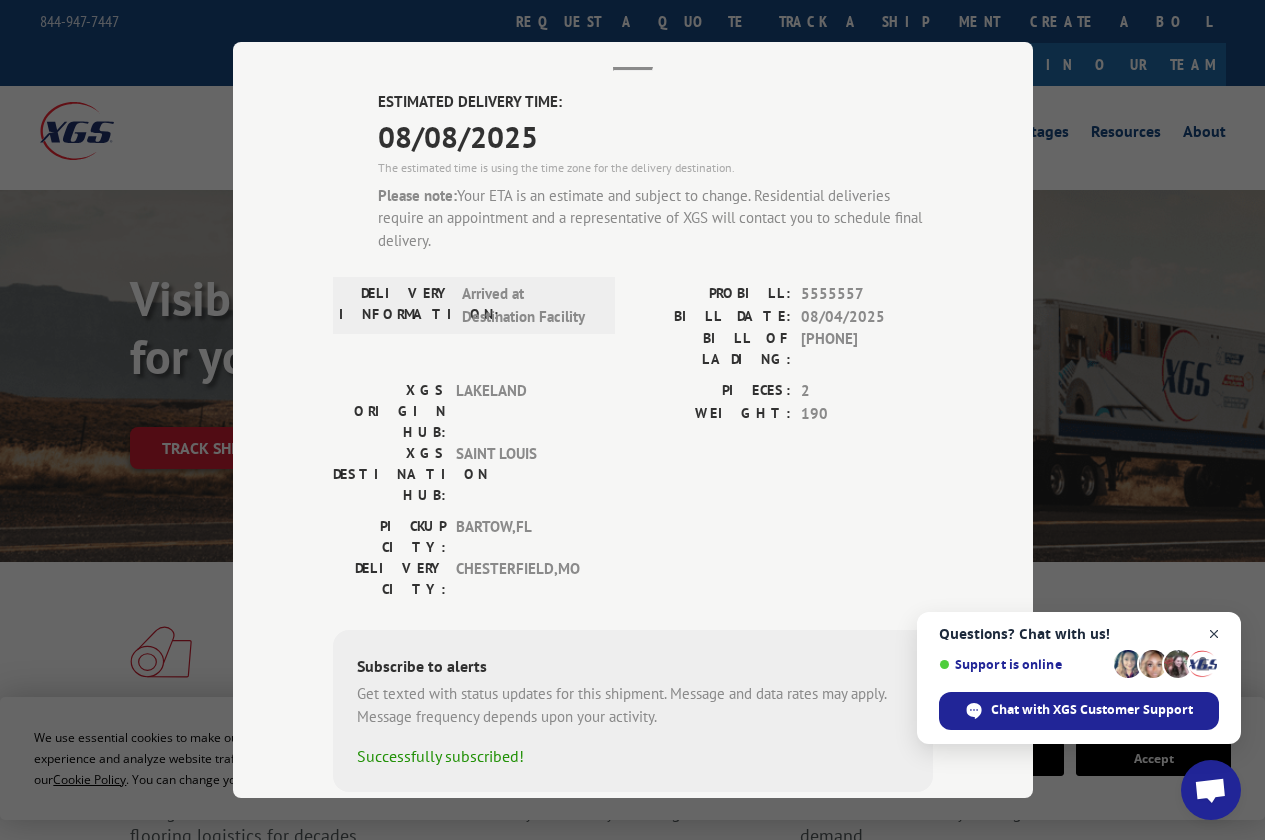click at bounding box center (1214, 634) 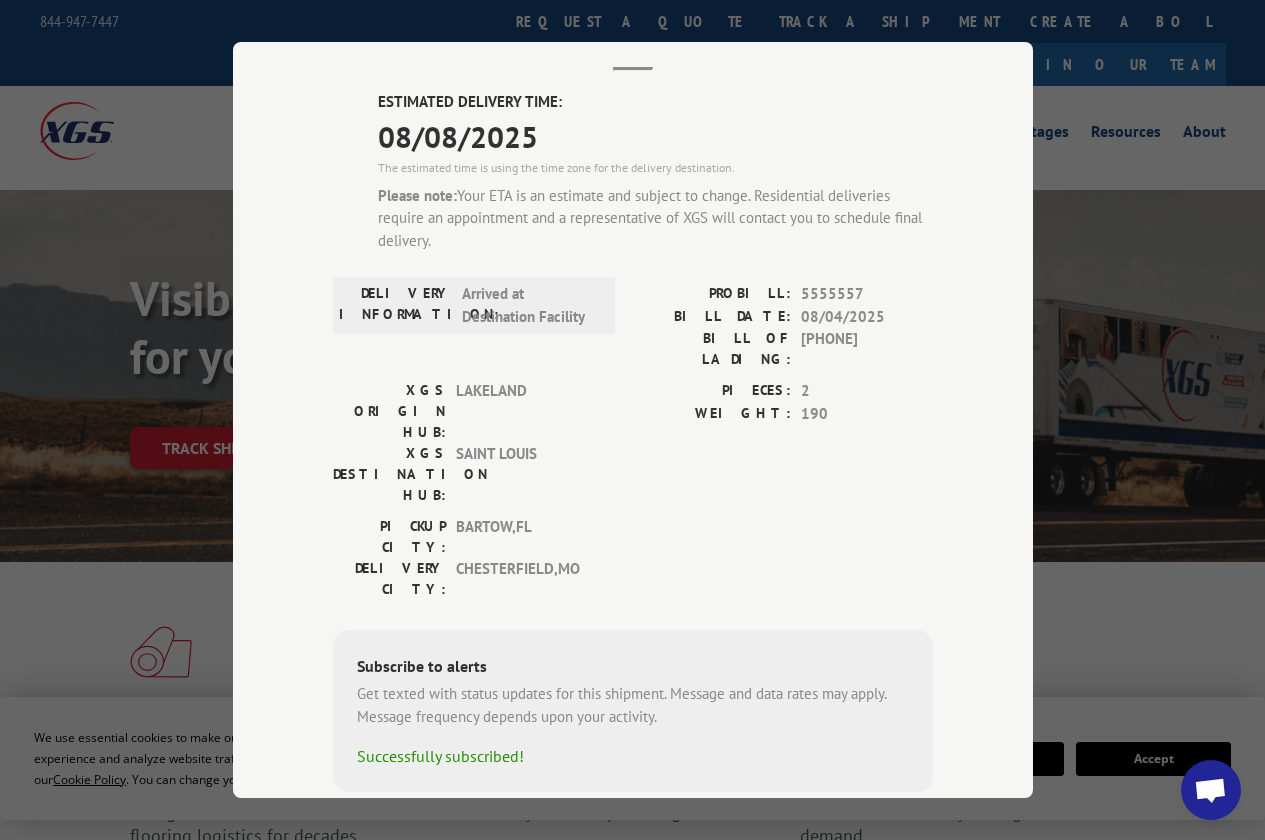 click on "Track Shipment ESTIMATED DELIVERY TIME: 08/08/2025 The estimated time is using the time zone for the delivery destination. Please note:  Your ETA is an estimate and subject to change. Residential deliveries require an appointment and a representative of XGS will contact you to schedule final delivery. DELIVERY INFORMATION: Arrived at Destination Facility PROBILL: 16944557 BILL DATE: 08/04/2025 BILL OF LADING: 3820824 XGS ORIGIN HUB: LAKELAND XGS DESTINATION HUB: SAINT LOUIS PIECES: 2 WEIGHT: 190 PICKUP CITY: BARTOW ,  FL DELIVERY CITY: CHESTERFIELD ,  MO Subscribe to alerts Get texted with status updates for this shipment. Message and data rates may apply. Message frequency depends upon your activity. Successfully subscribed!" at bounding box center [632, 420] 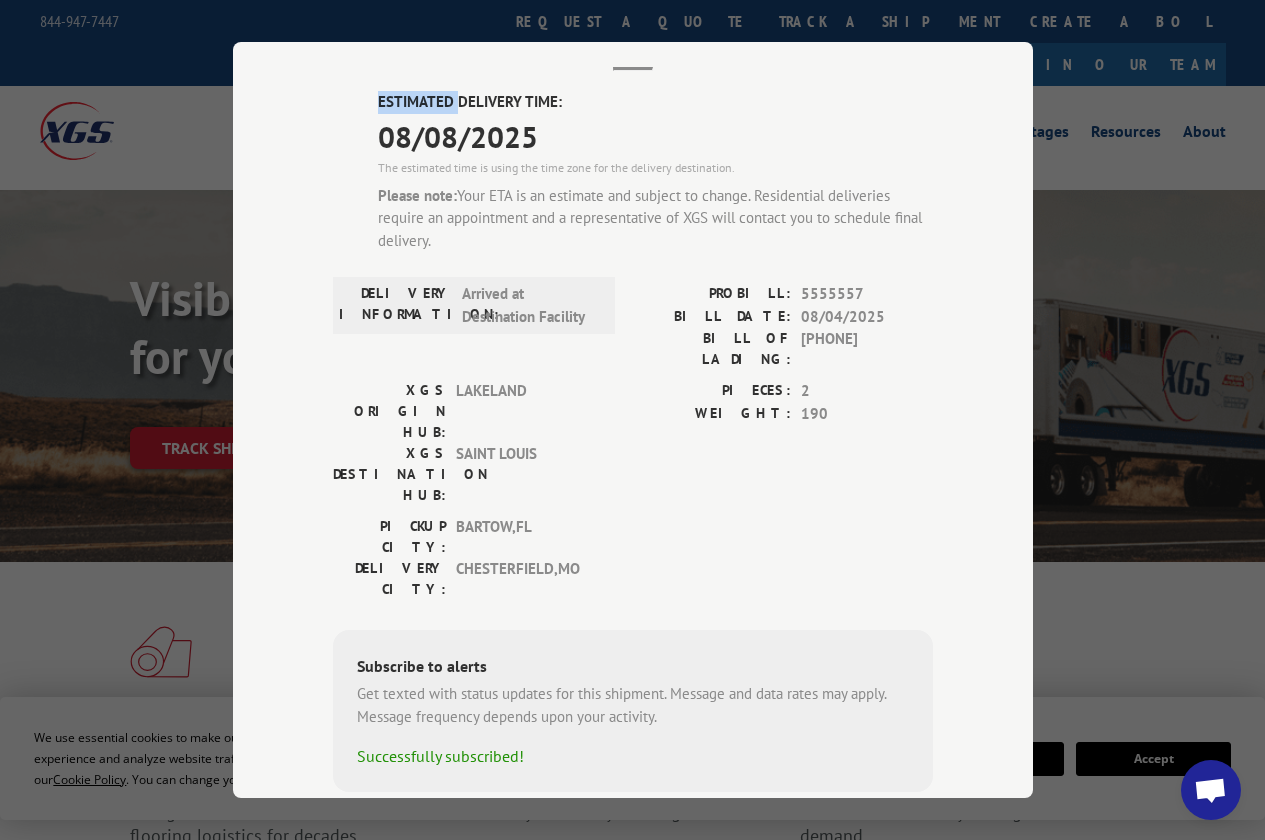 click on "Track Shipment ESTIMATED DELIVERY TIME: 08/08/2025 The estimated time is using the time zone for the delivery destination. Please note:  Your ETA is an estimate and subject to change. Residential deliveries require an appointment and a representative of XGS will contact you to schedule final delivery. DELIVERY INFORMATION: Arrived at Destination Facility PROBILL: 16944557 BILL DATE: 08/04/2025 BILL OF LADING: 3820824 XGS ORIGIN HUB: LAKELAND XGS DESTINATION HUB: SAINT LOUIS PIECES: 2 WEIGHT: 190 PICKUP CITY: BARTOW ,  FL DELIVERY CITY: CHESTERFIELD ,  MO Subscribe to alerts Get texted with status updates for this shipment. Message and data rates may apply. Message frequency depends upon your activity. Successfully subscribed!" at bounding box center [632, 420] 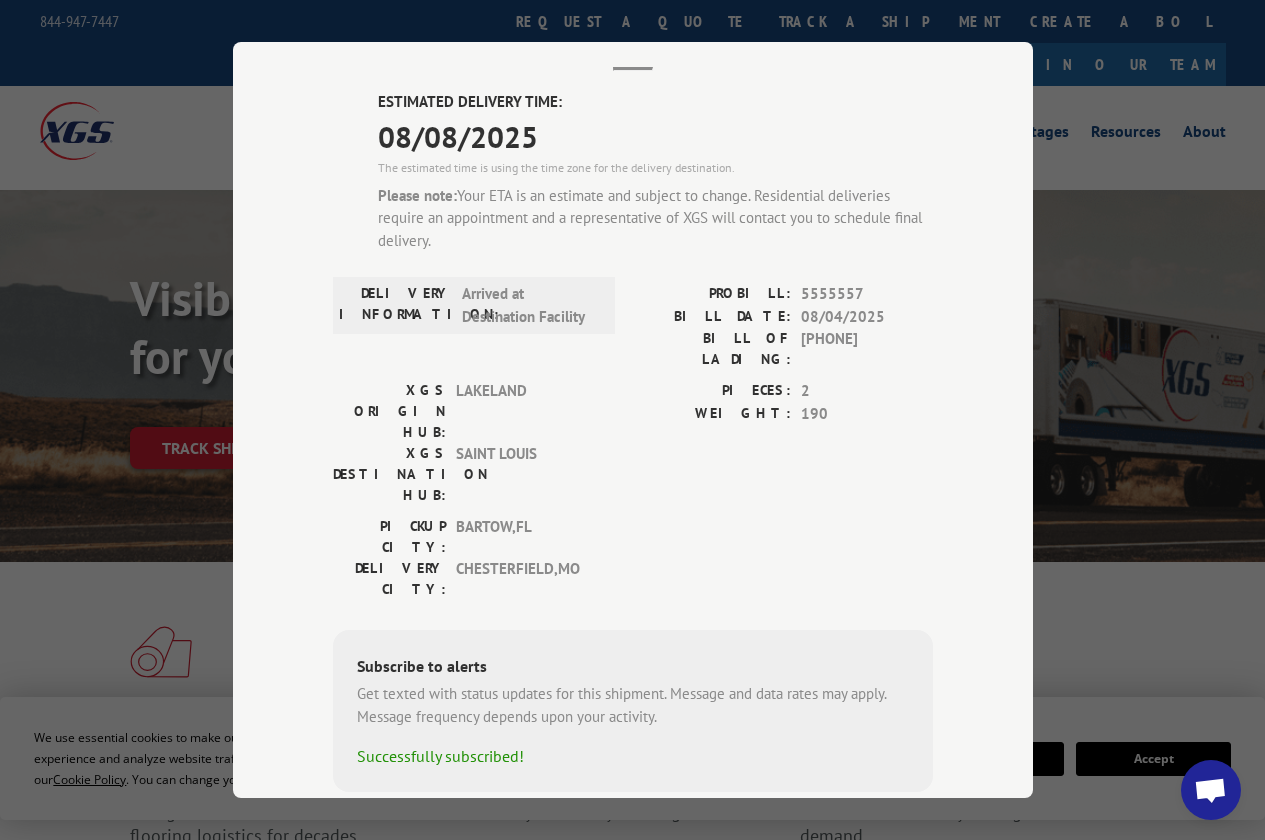 click on "WEIGHT:" at bounding box center (712, 414) 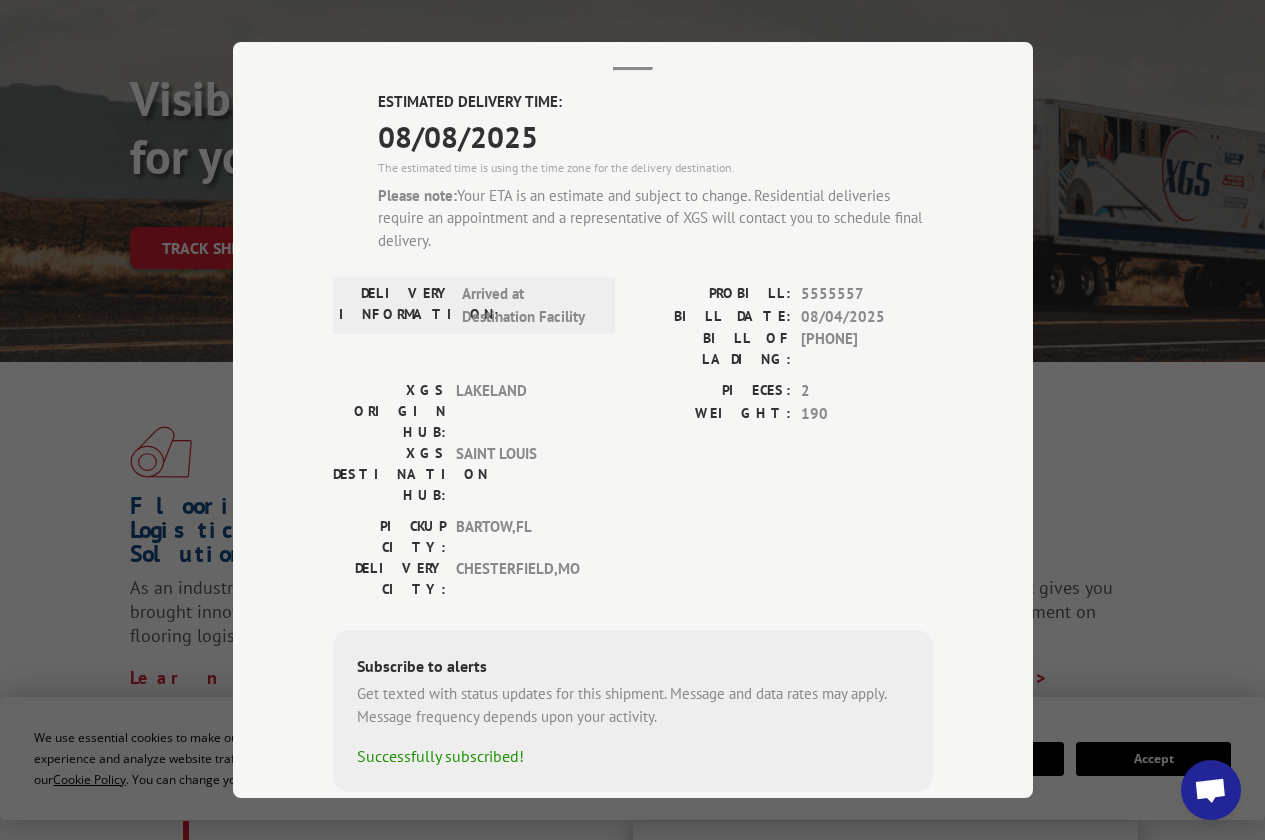 scroll, scrollTop: 400, scrollLeft: 0, axis: vertical 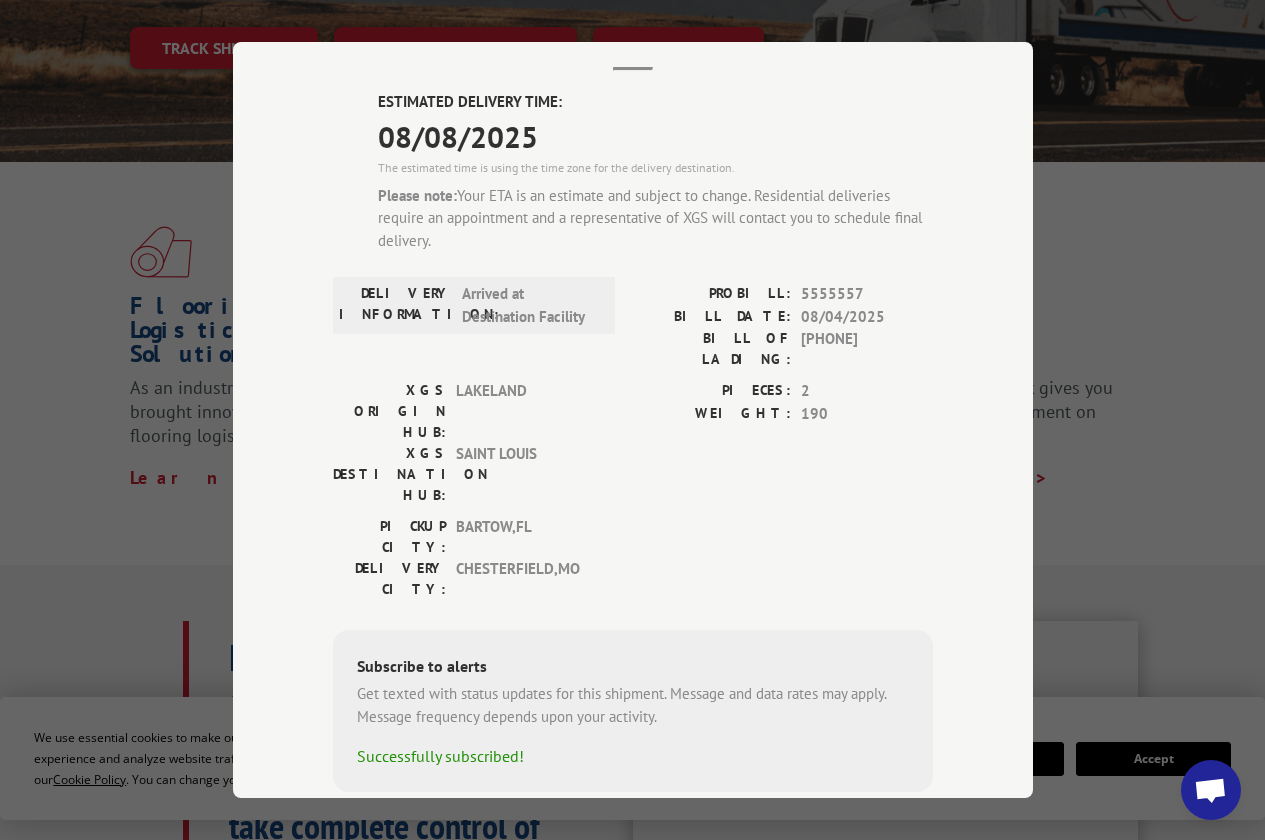 click on "Track Shipment ESTIMATED DELIVERY TIME: 08/08/2025 The estimated time is using the time zone for the delivery destination. Please note:  Your ETA is an estimate and subject to change. Residential deliveries require an appointment and a representative of XGS will contact you to schedule final delivery. DELIVERY INFORMATION: Arrived at Destination Facility PROBILL: 16944557 BILL DATE: 08/04/2025 BILL OF LADING: 3820824 XGS ORIGIN HUB: LAKELAND XGS DESTINATION HUB: SAINT LOUIS PIECES: 2 WEIGHT: 190 PICKUP CITY: BARTOW ,  FL DELIVERY CITY: CHESTERFIELD ,  MO Subscribe to alerts Get texted with status updates for this shipment. Message and data rates may apply. Message frequency depends upon your activity. Successfully subscribed!" at bounding box center [632, 420] 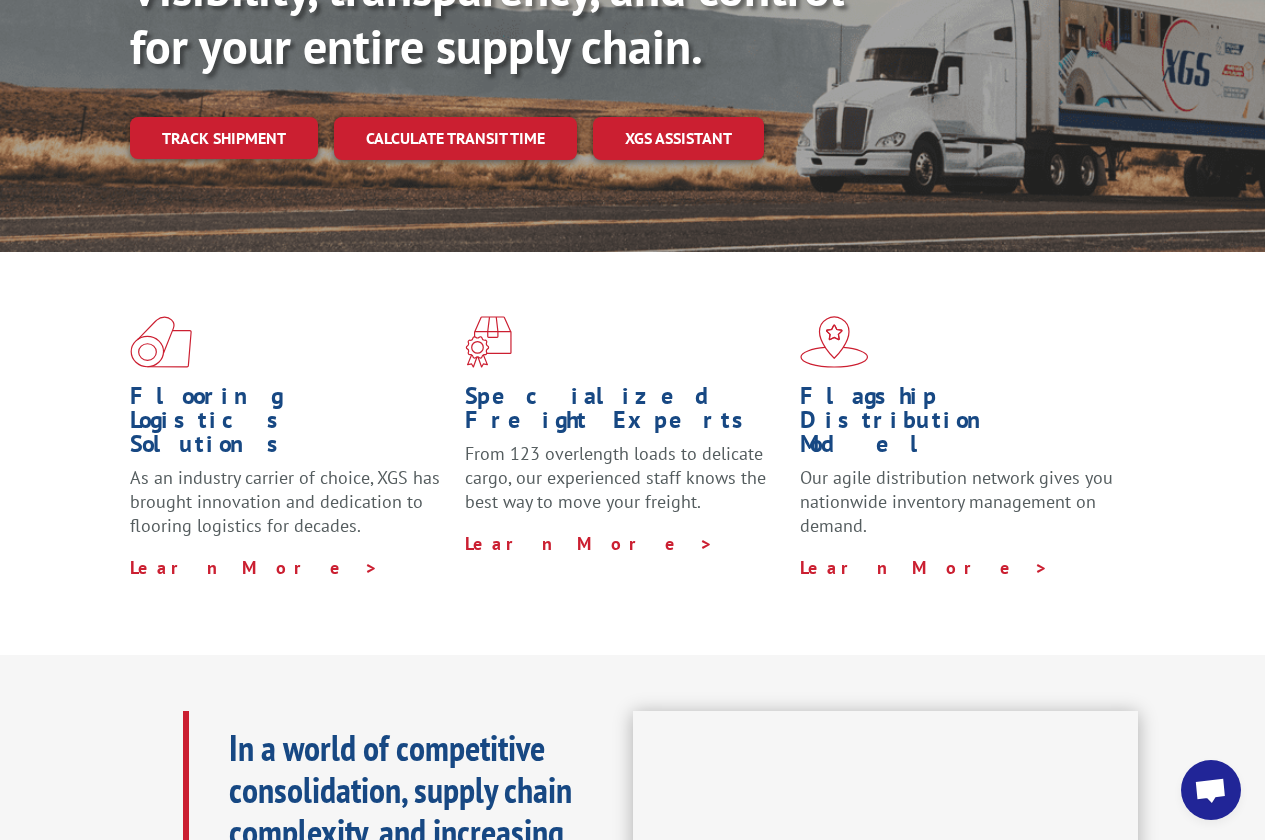 scroll, scrollTop: 0, scrollLeft: 0, axis: both 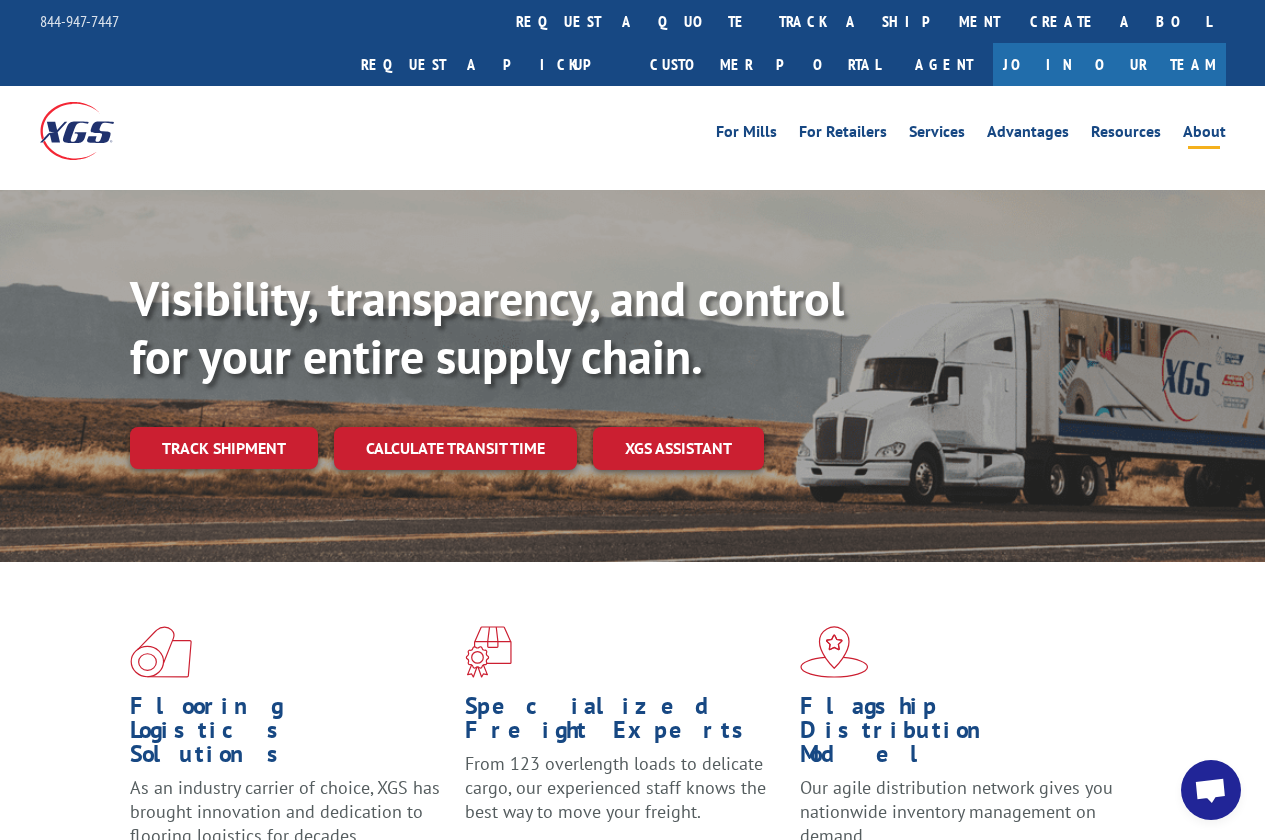 click on "About" at bounding box center (1204, 135) 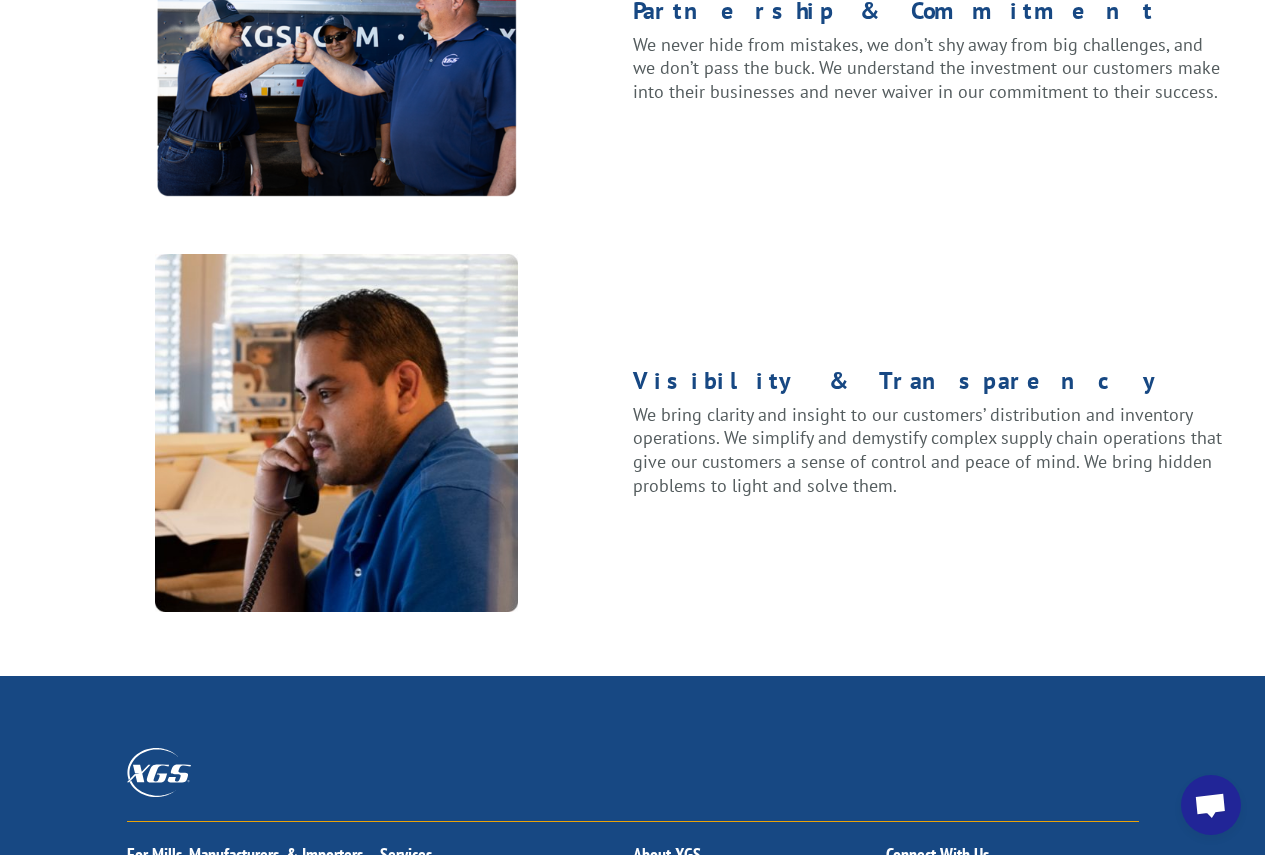 scroll, scrollTop: 2300, scrollLeft: 0, axis: vertical 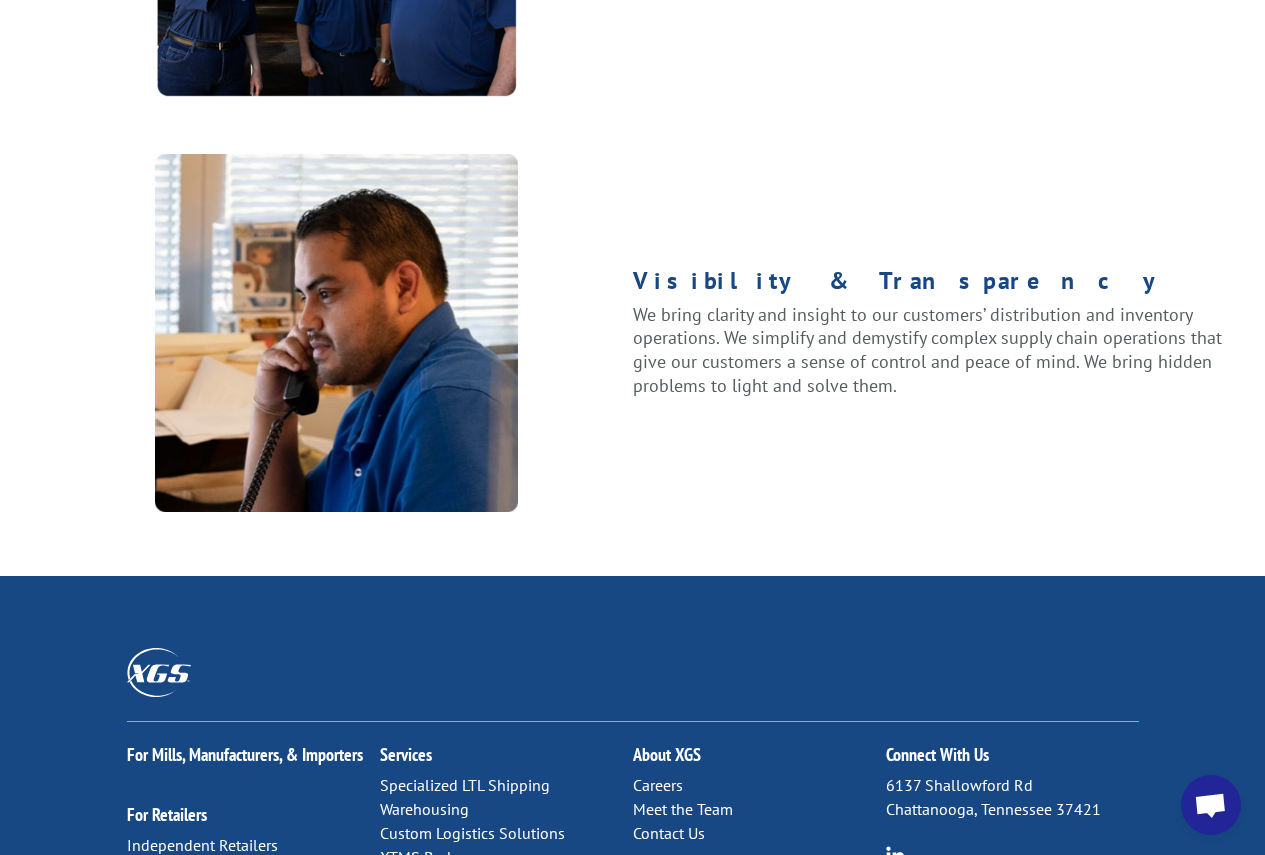 click on "Visibility & Transparency" at bounding box center (929, 286) 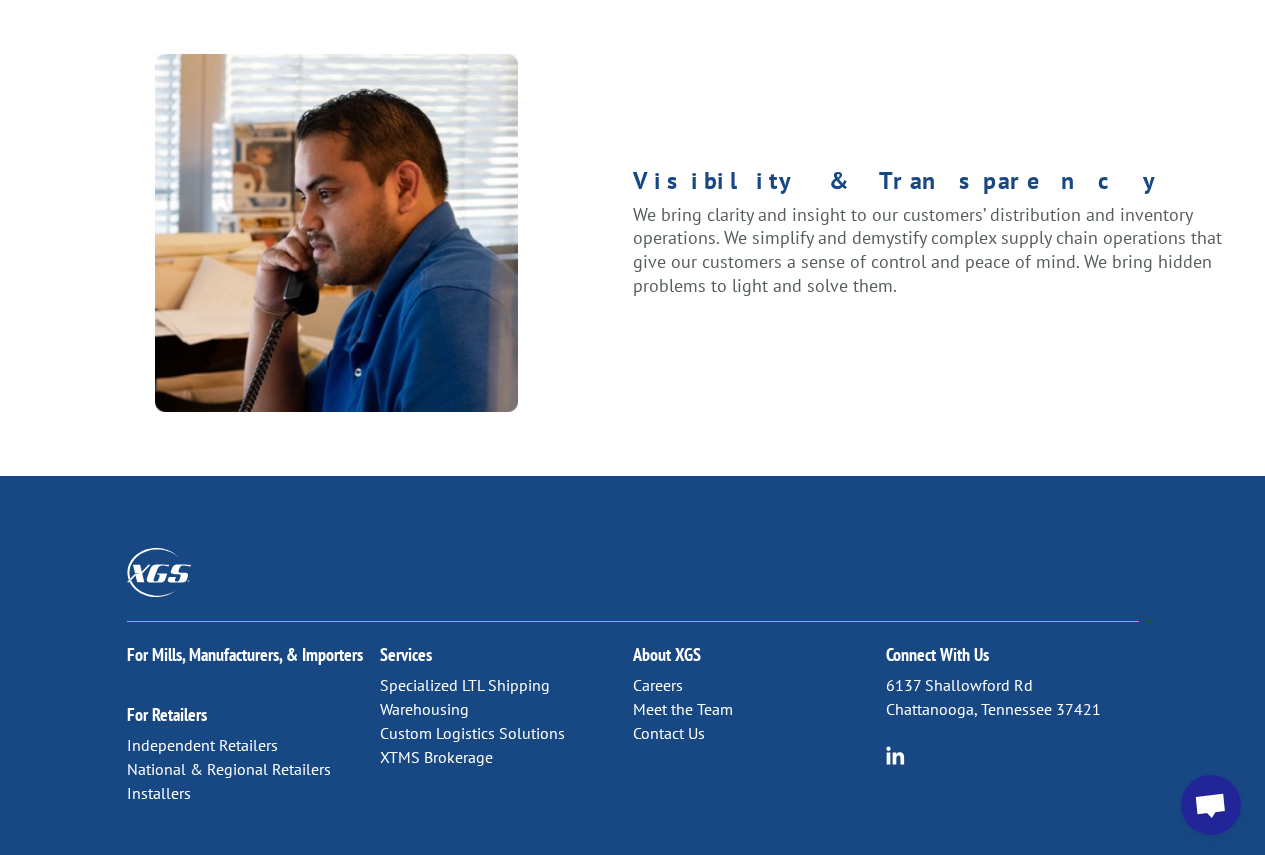 scroll, scrollTop: 2600, scrollLeft: 0, axis: vertical 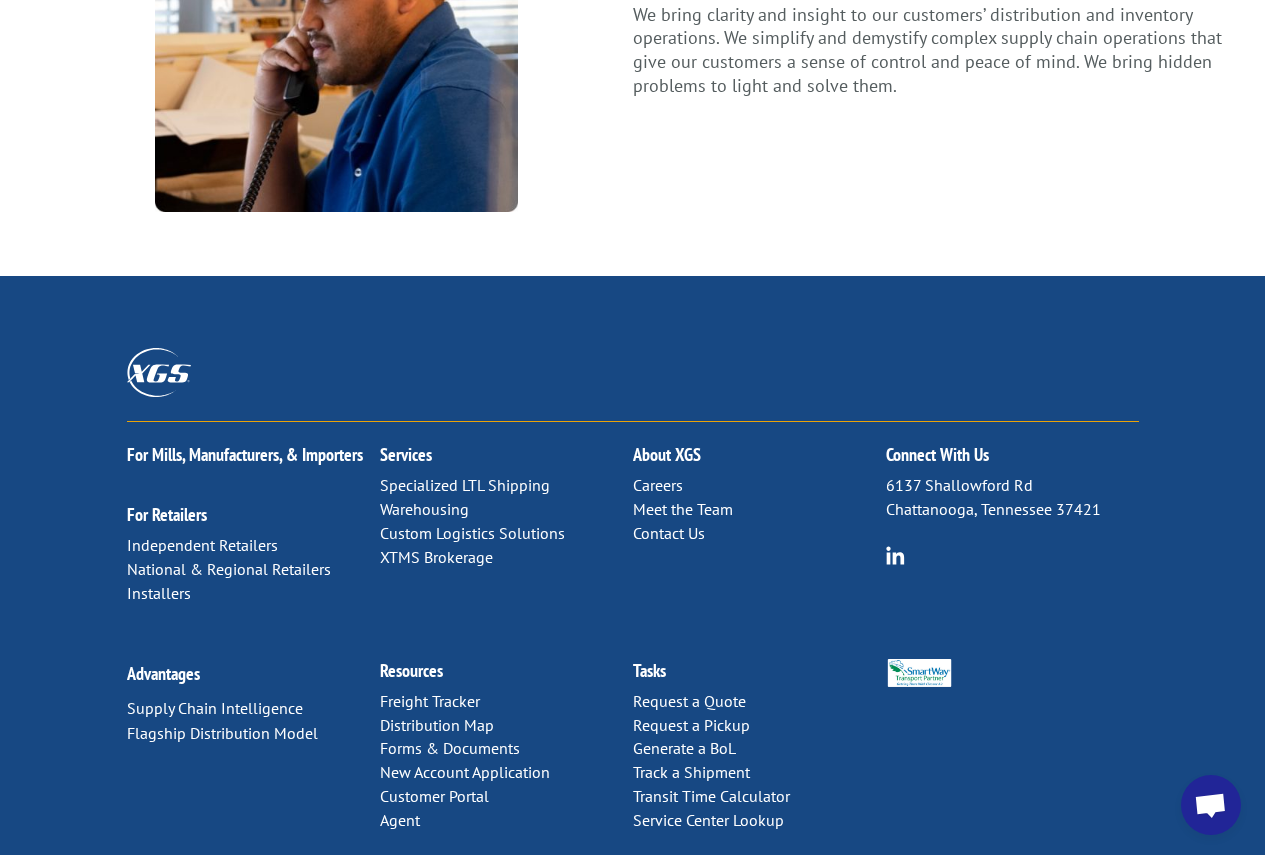 click on "[NUMBER] [STREET] [CITY], [STATE] [POSTAL_CODE]" at bounding box center (1012, 498) 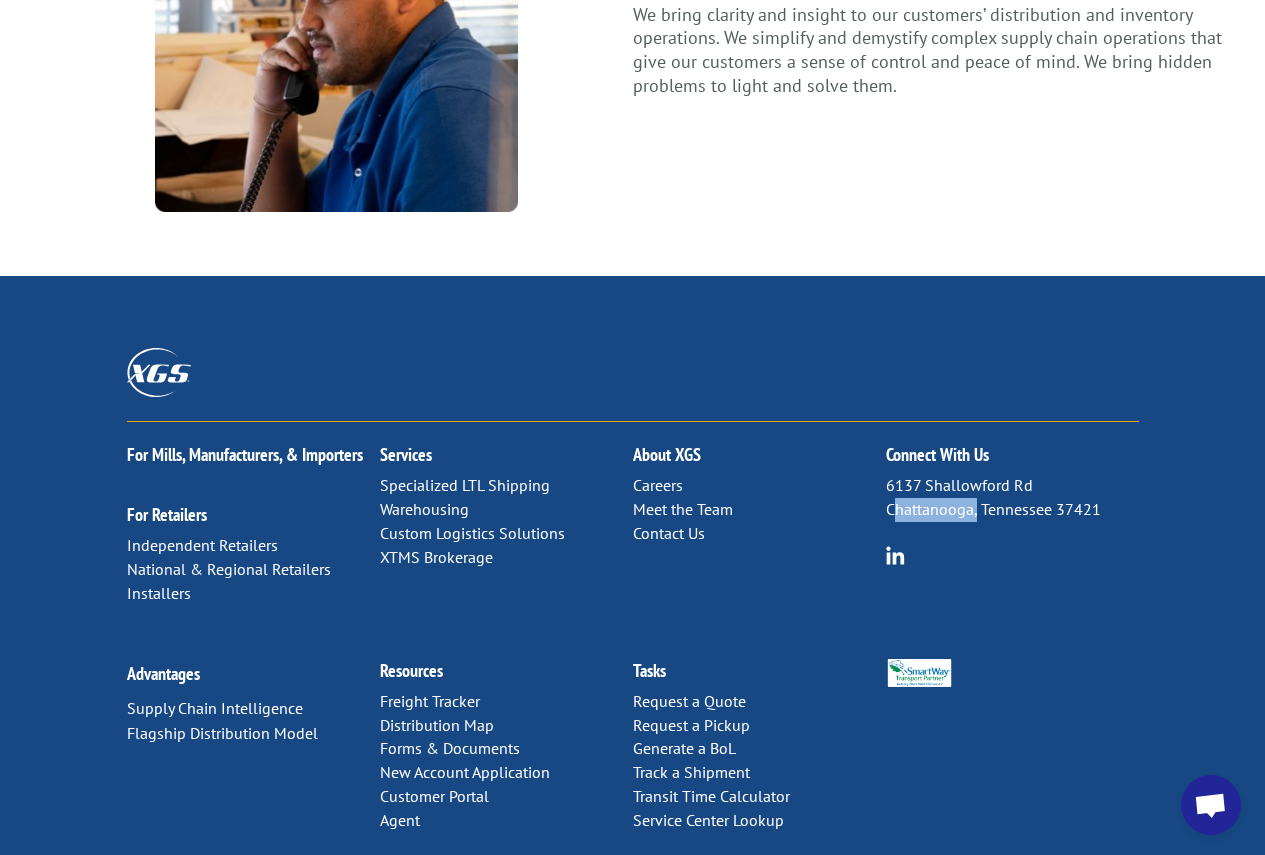 click on "[NUMBER] [STREET] [CITY], [STATE] [POSTAL_CODE]" at bounding box center (1012, 498) 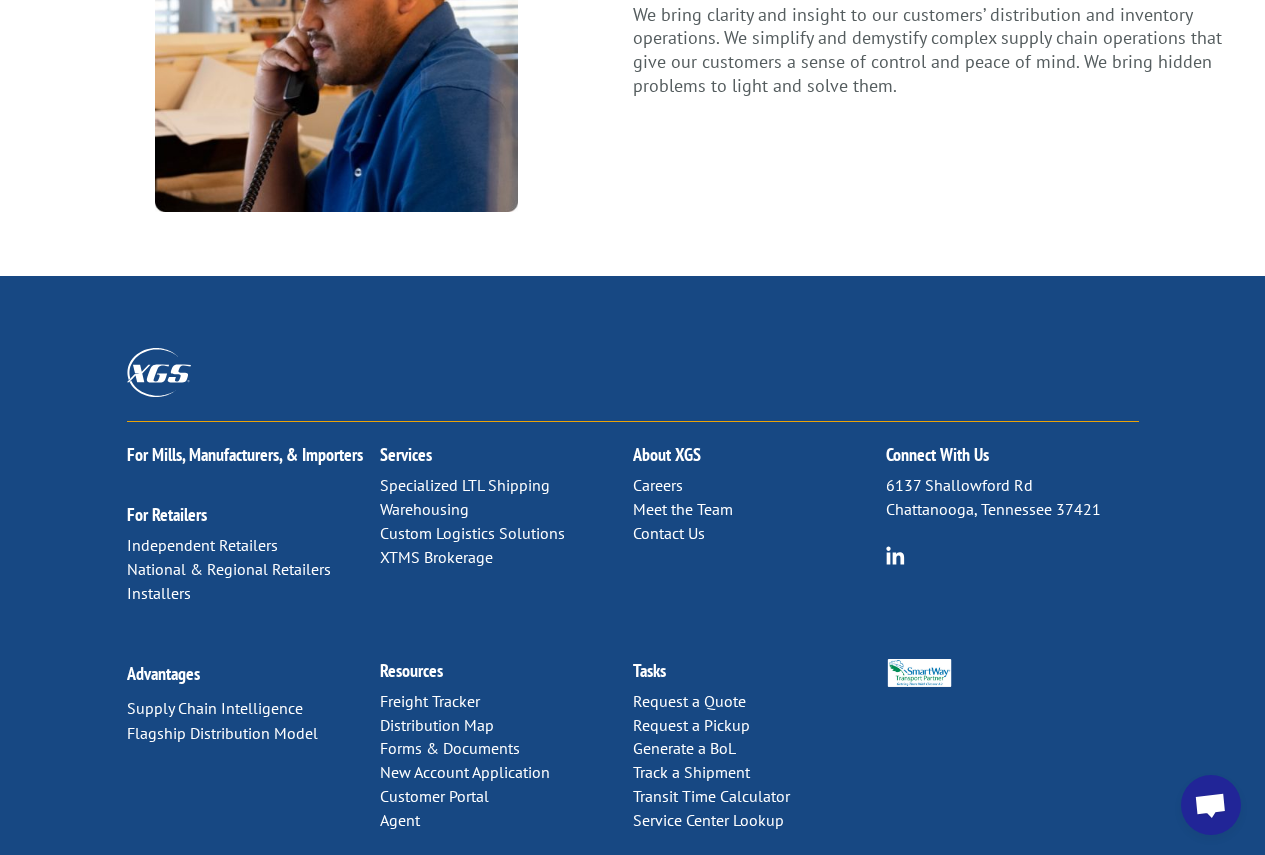 click on "Careers Meet the Team Contact Us" at bounding box center [759, 509] 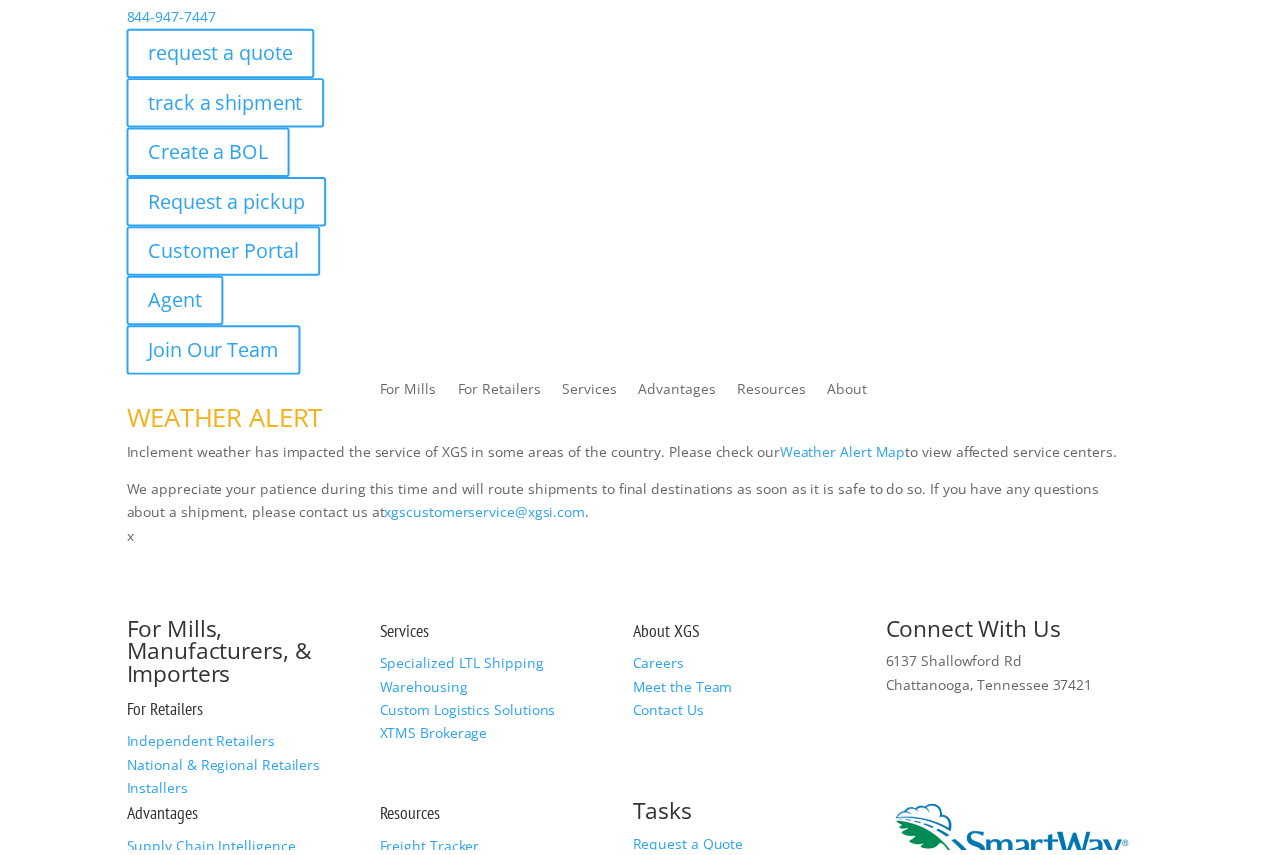 scroll, scrollTop: 0, scrollLeft: 0, axis: both 